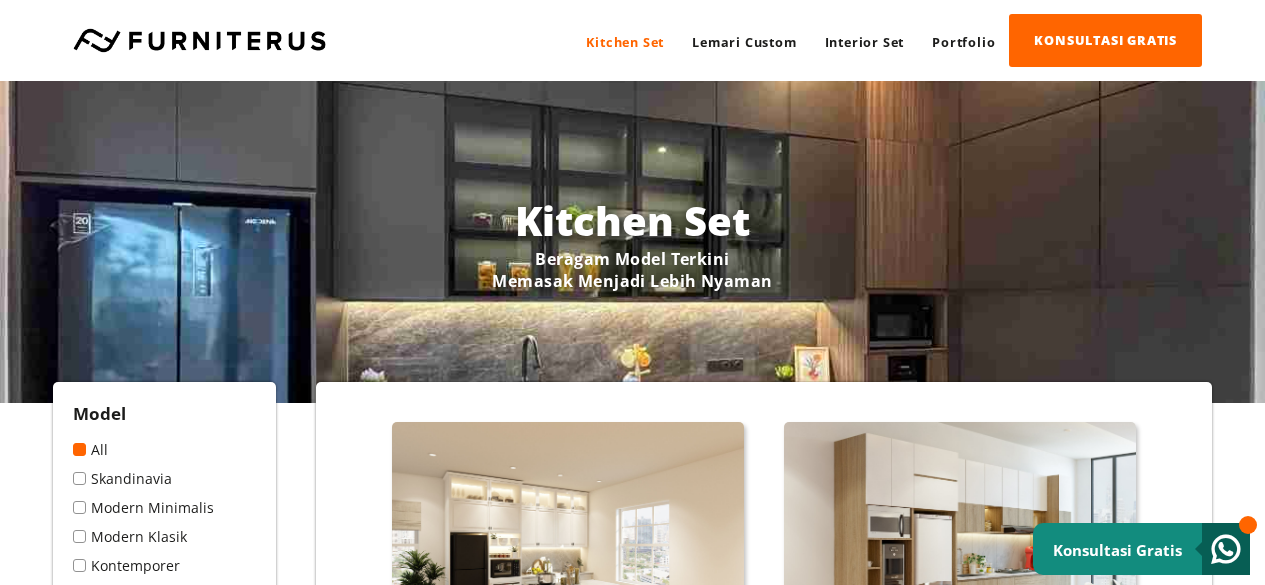scroll, scrollTop: 0, scrollLeft: 0, axis: both 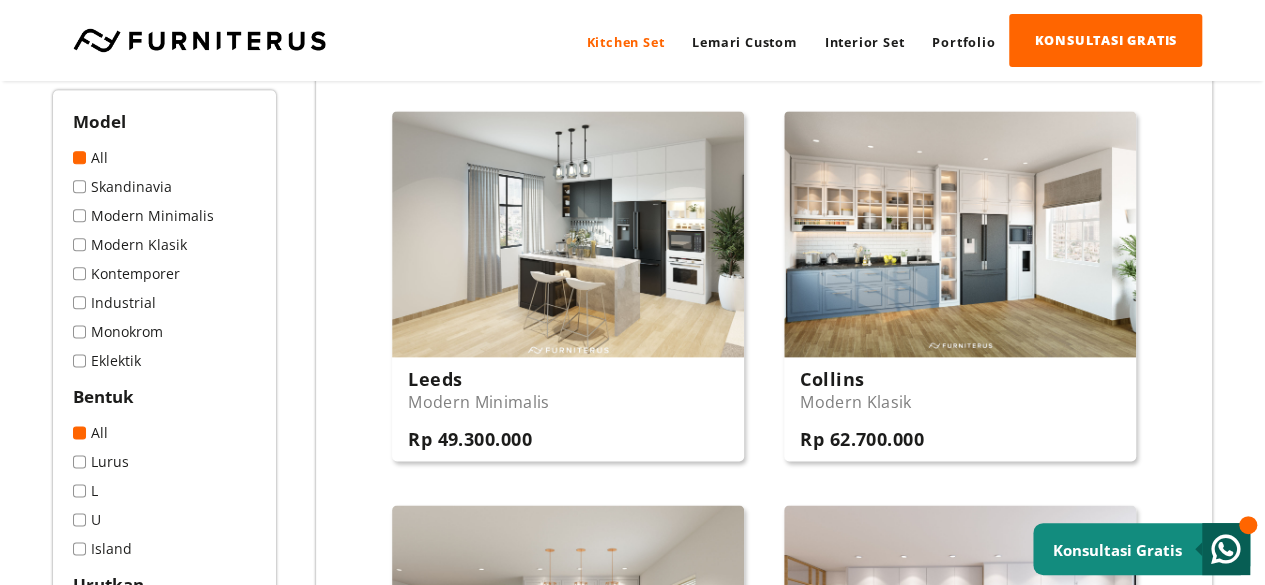 click on "L" at bounding box center [164, 490] 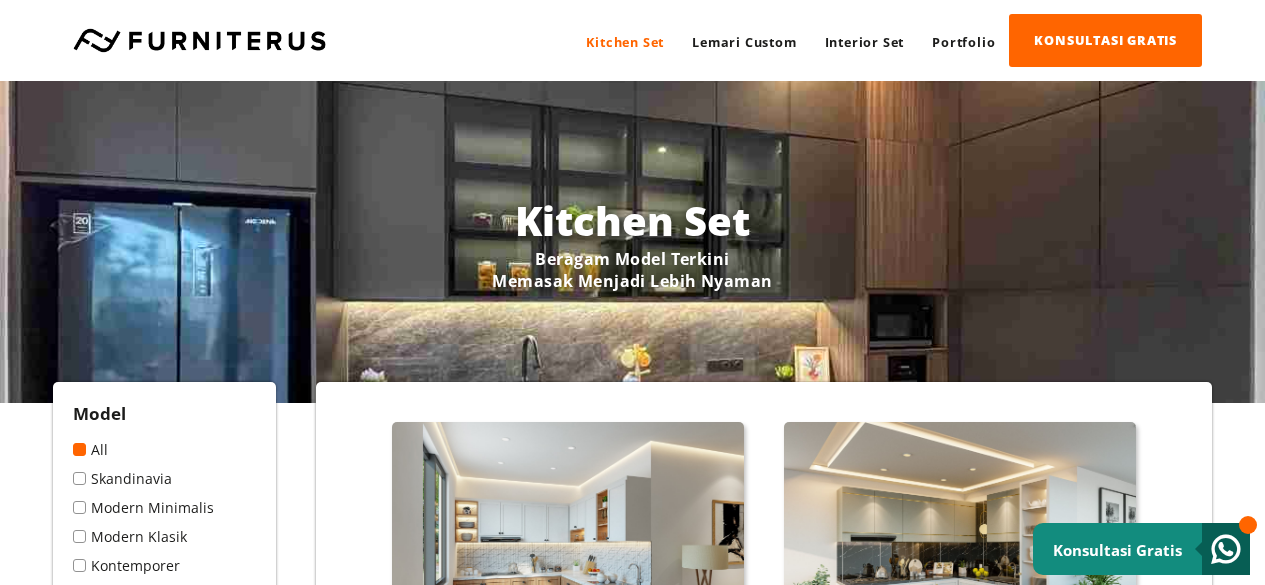 scroll, scrollTop: 0, scrollLeft: 0, axis: both 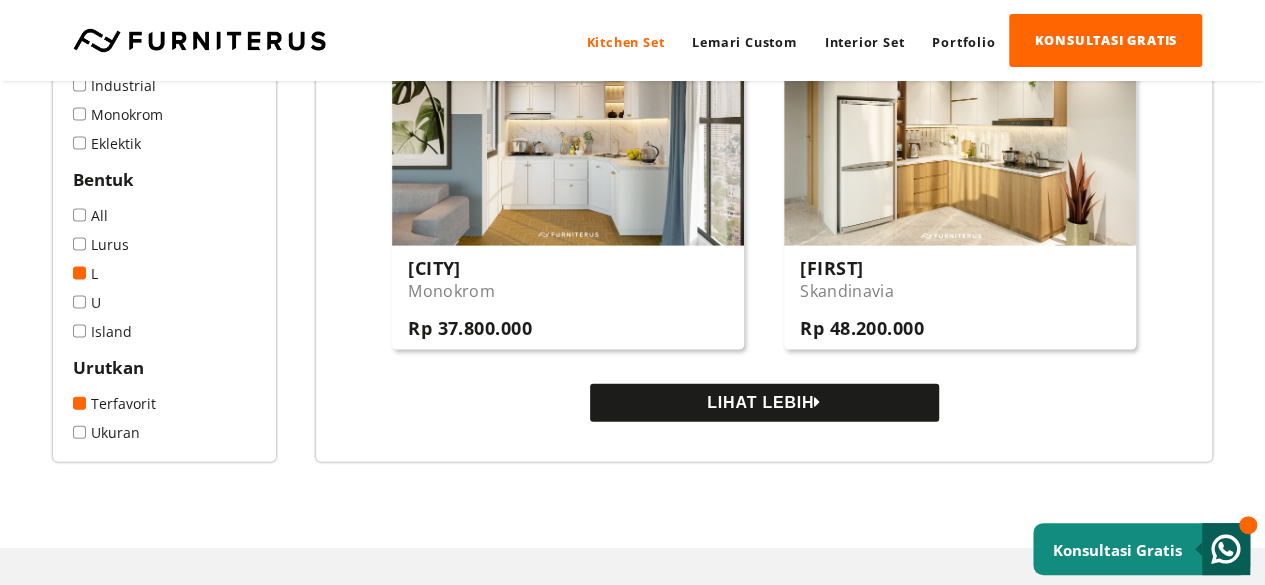 click on "LIHAT LEBIH" at bounding box center [764, 403] 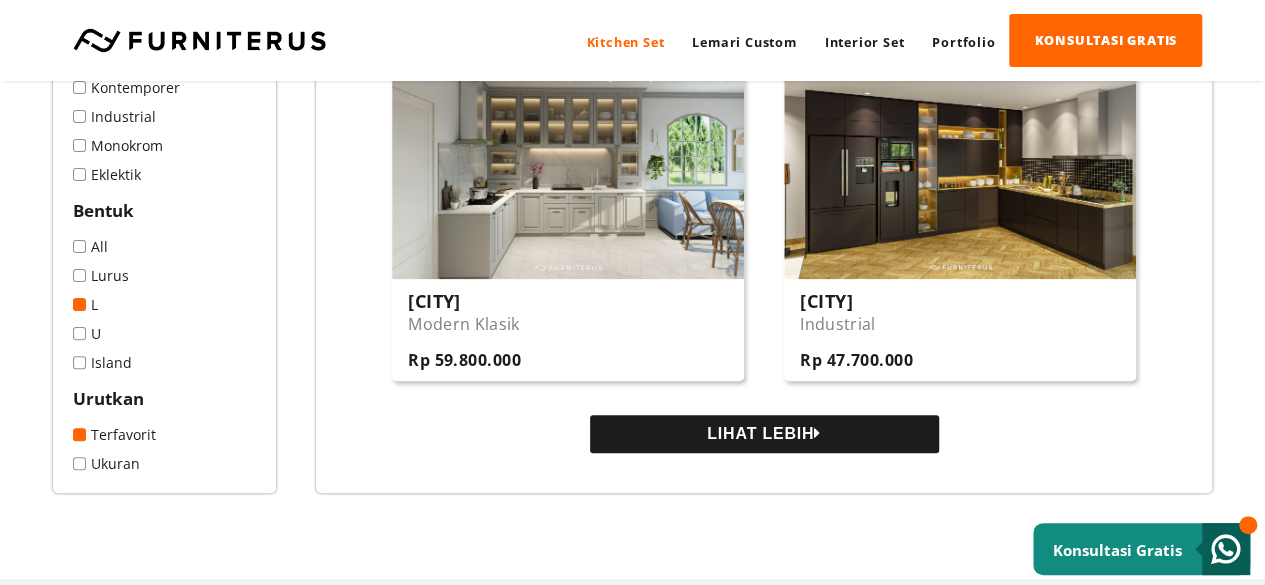 scroll, scrollTop: 3900, scrollLeft: 0, axis: vertical 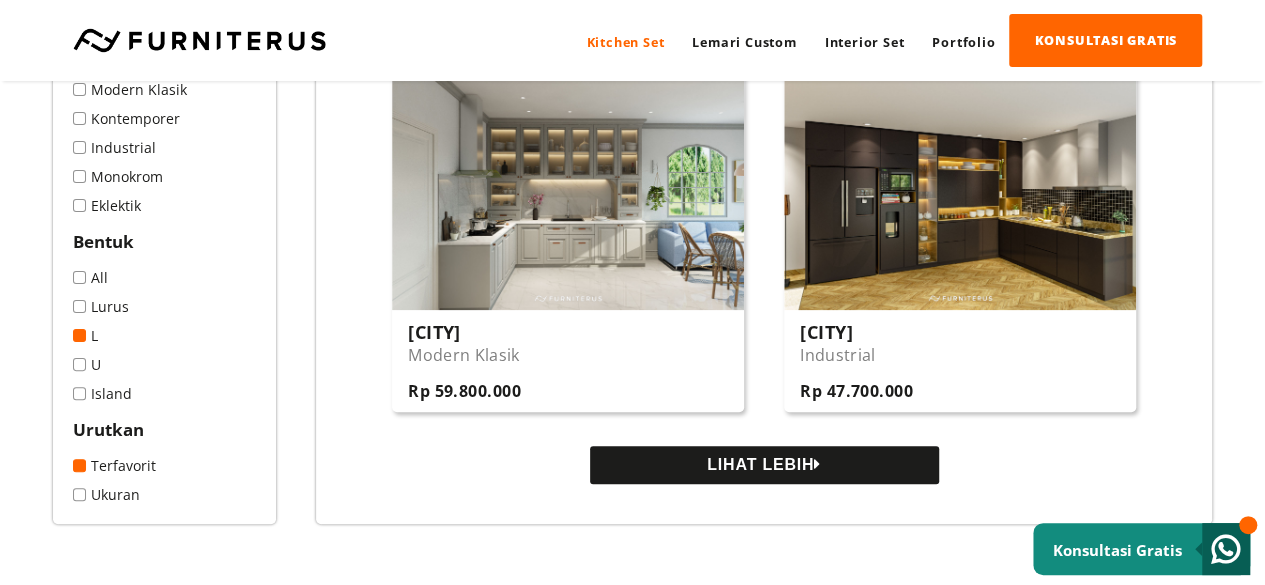 click on "LIHAT LEBIH" at bounding box center (764, 465) 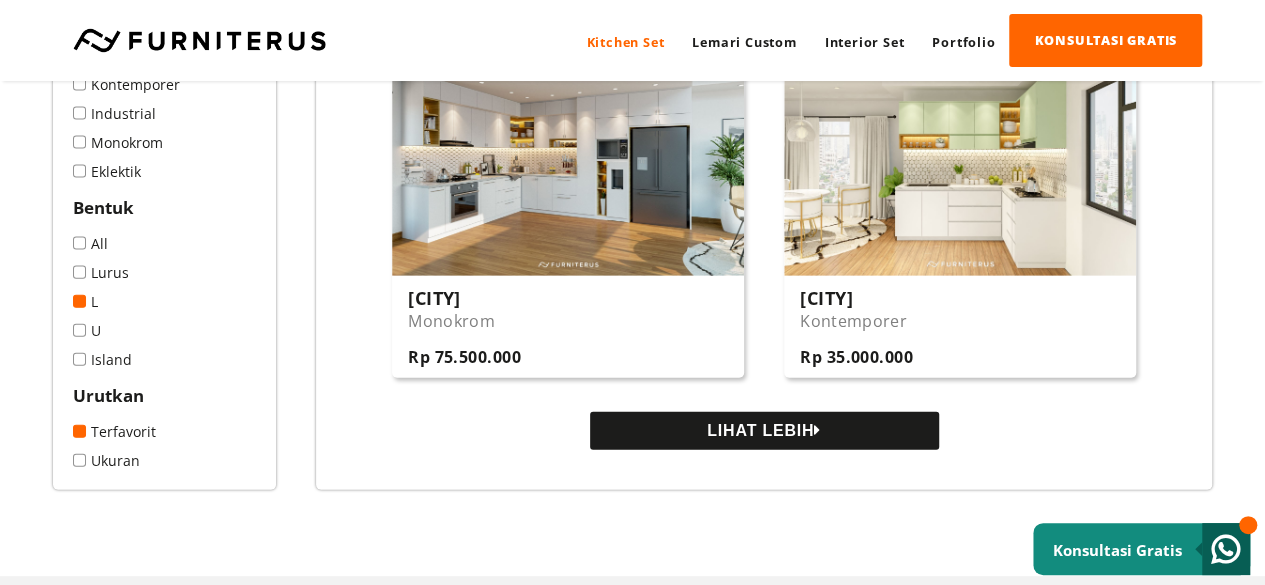 scroll, scrollTop: 5800, scrollLeft: 0, axis: vertical 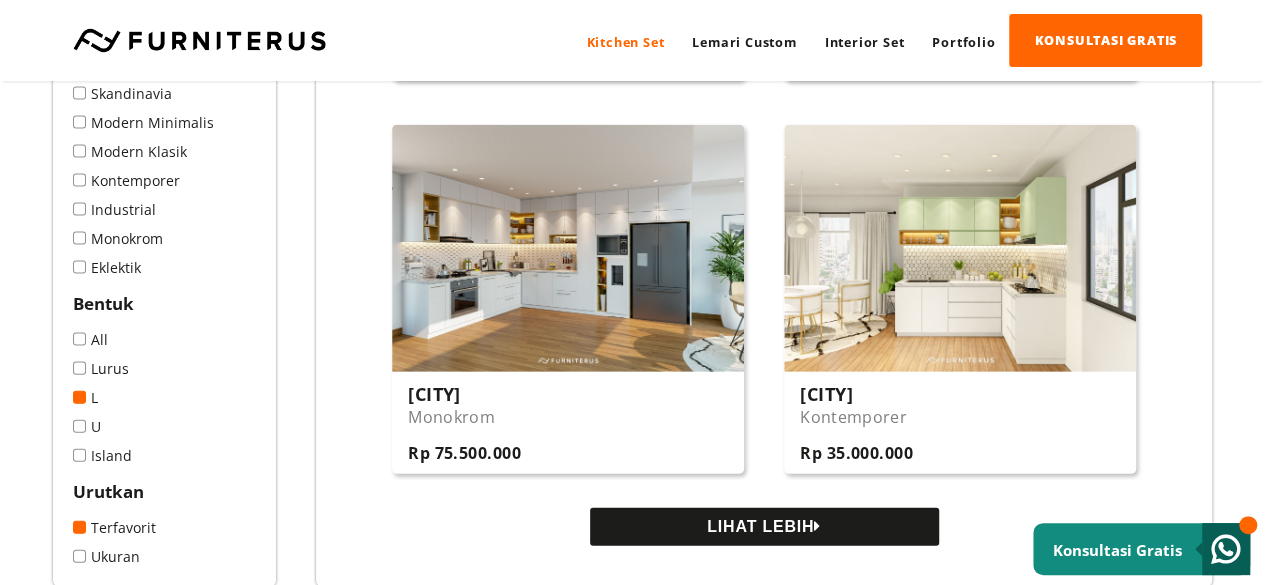 click on "LIHAT LEBIH" at bounding box center [764, 527] 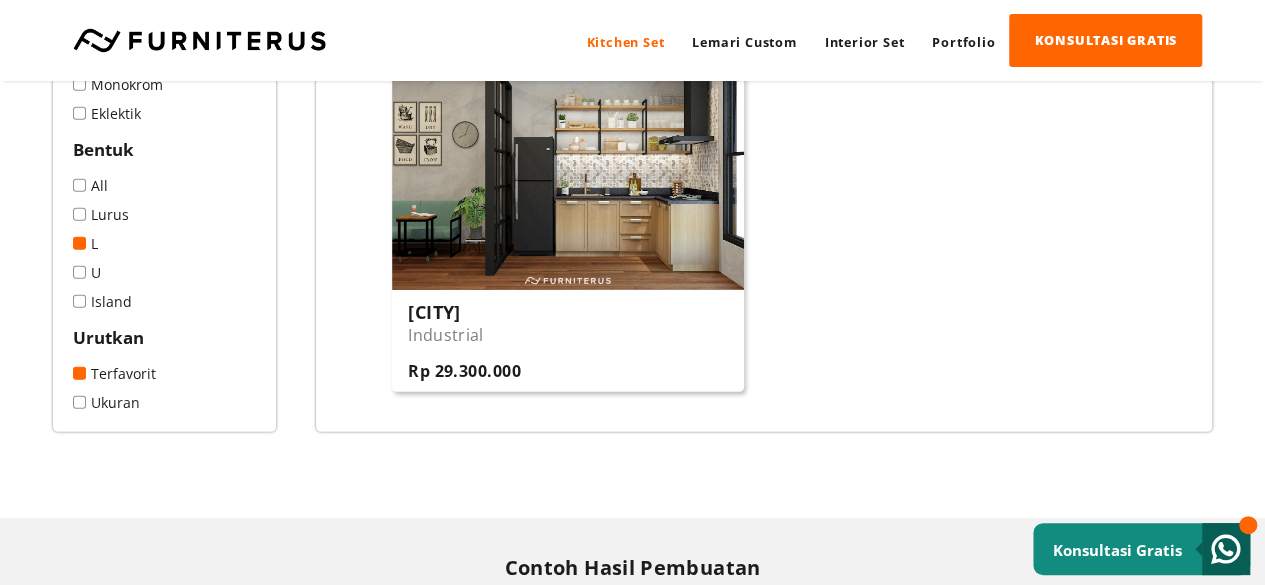 scroll, scrollTop: 6600, scrollLeft: 0, axis: vertical 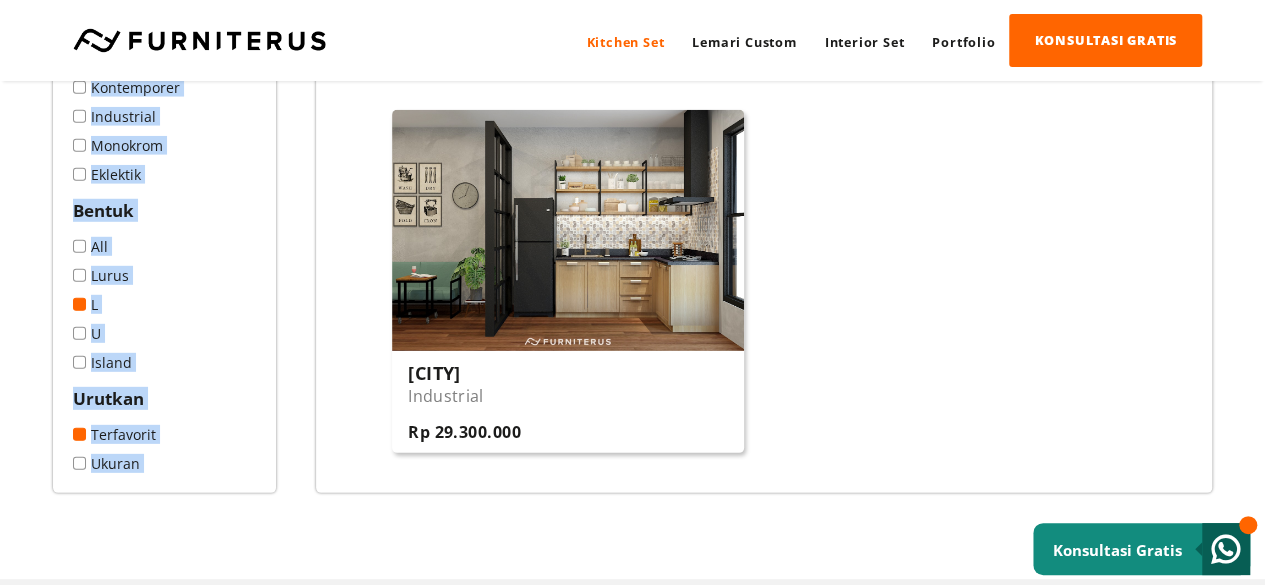 drag, startPoint x: 1261, startPoint y: 411, endPoint x: 1257, endPoint y: 76, distance: 335.02386 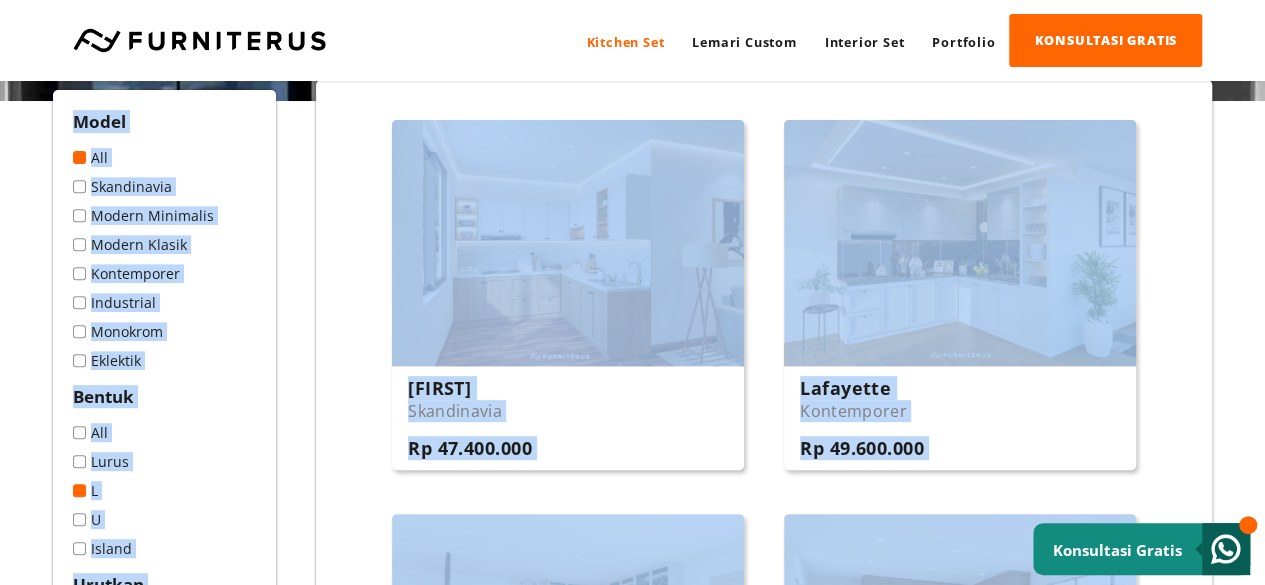 scroll, scrollTop: 0, scrollLeft: 0, axis: both 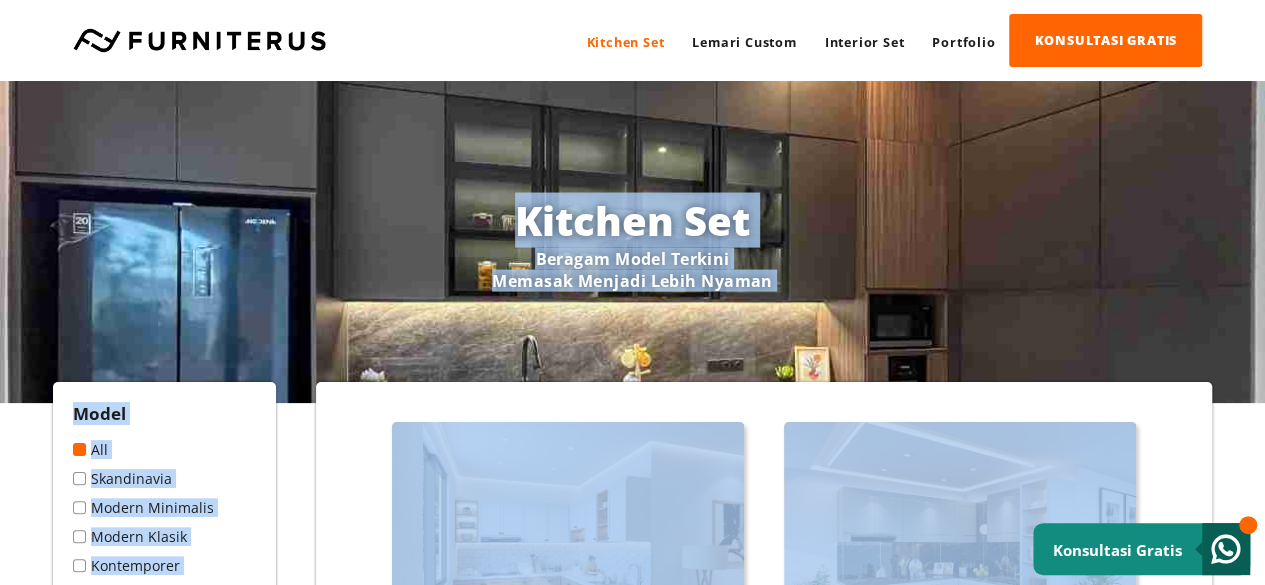 click on "Model
All
Skandinavia
Bentuk" at bounding box center [632, 3787] 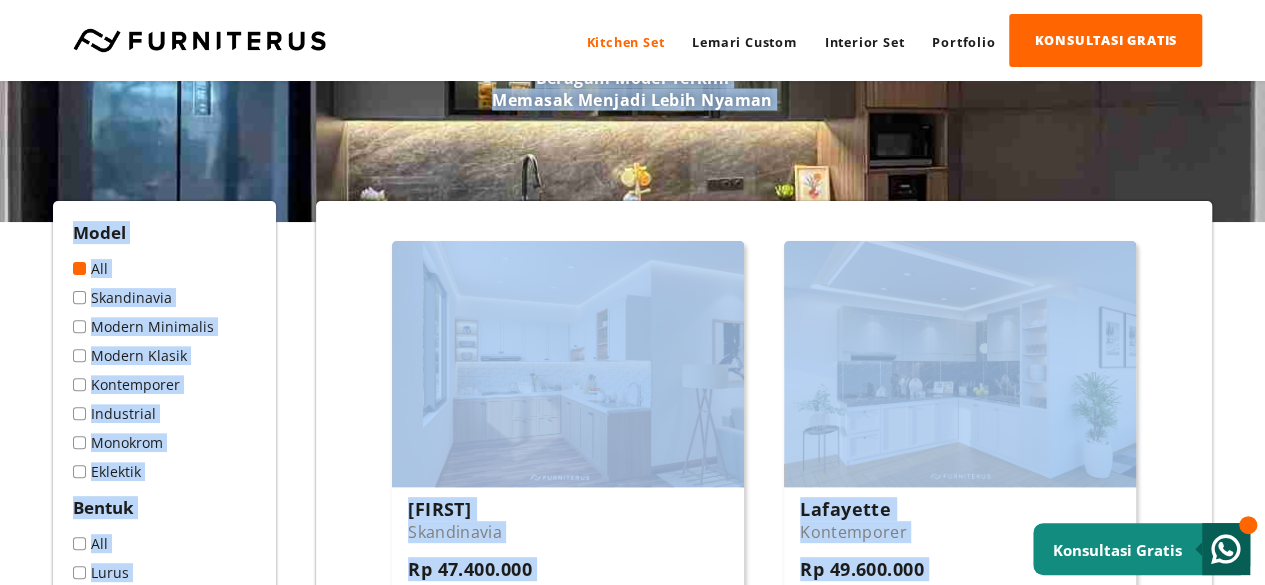 scroll, scrollTop: 400, scrollLeft: 0, axis: vertical 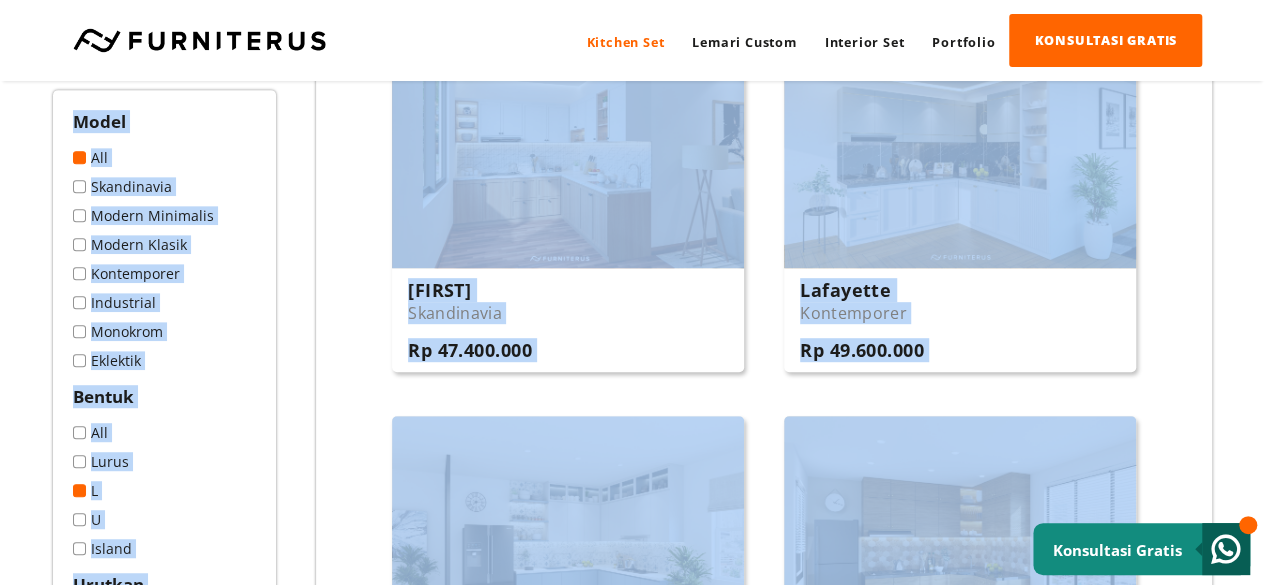 click on "Desain  Kitchen Set
Keila
Skandinavia
Rp 47.400.000
Lafayette
Kontemporer
Rp 49.600.000
Kiev
Eklektik
Rp 49.800.000" at bounding box center [764, 3337] 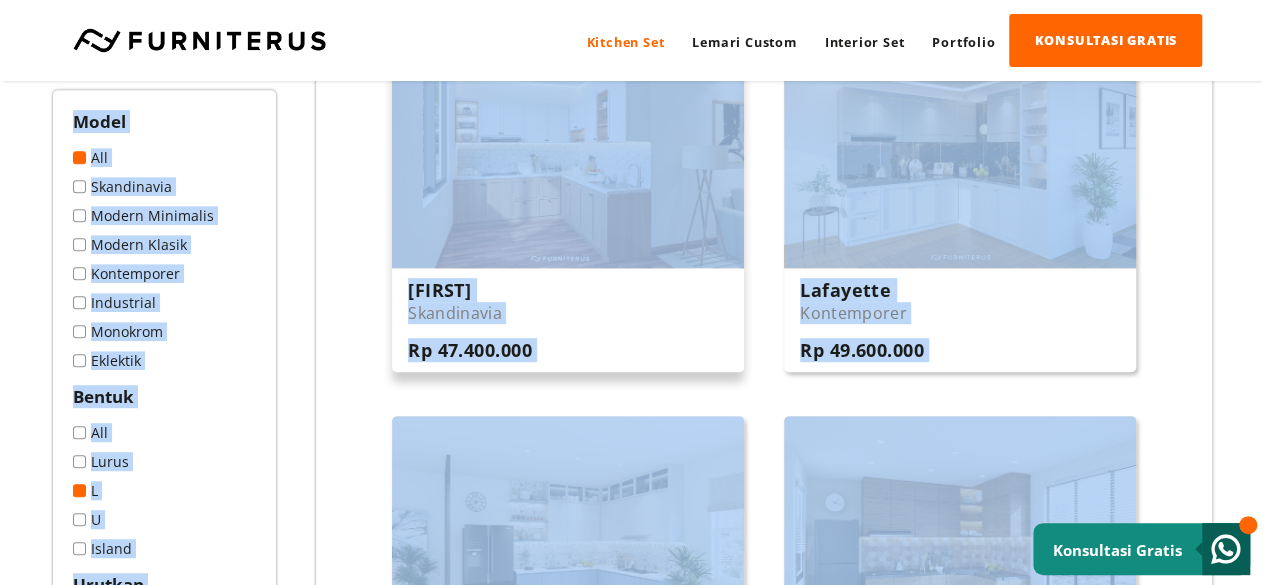 click on "Keila
Skandinavia
Rp 47.400.000" at bounding box center (568, 320) 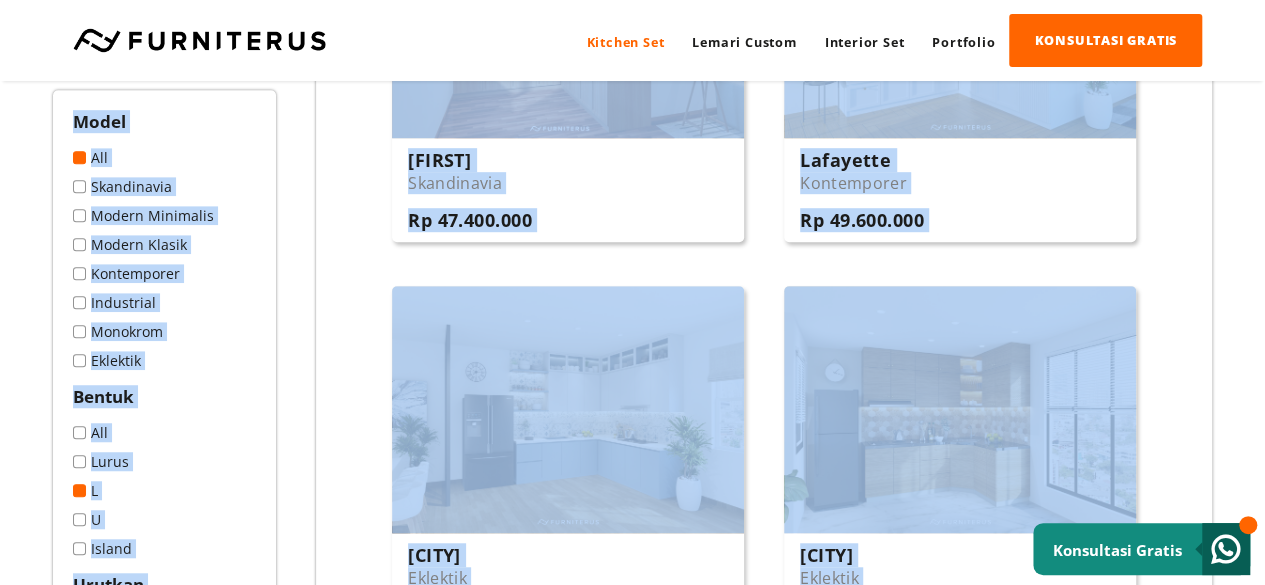 scroll, scrollTop: 700, scrollLeft: 0, axis: vertical 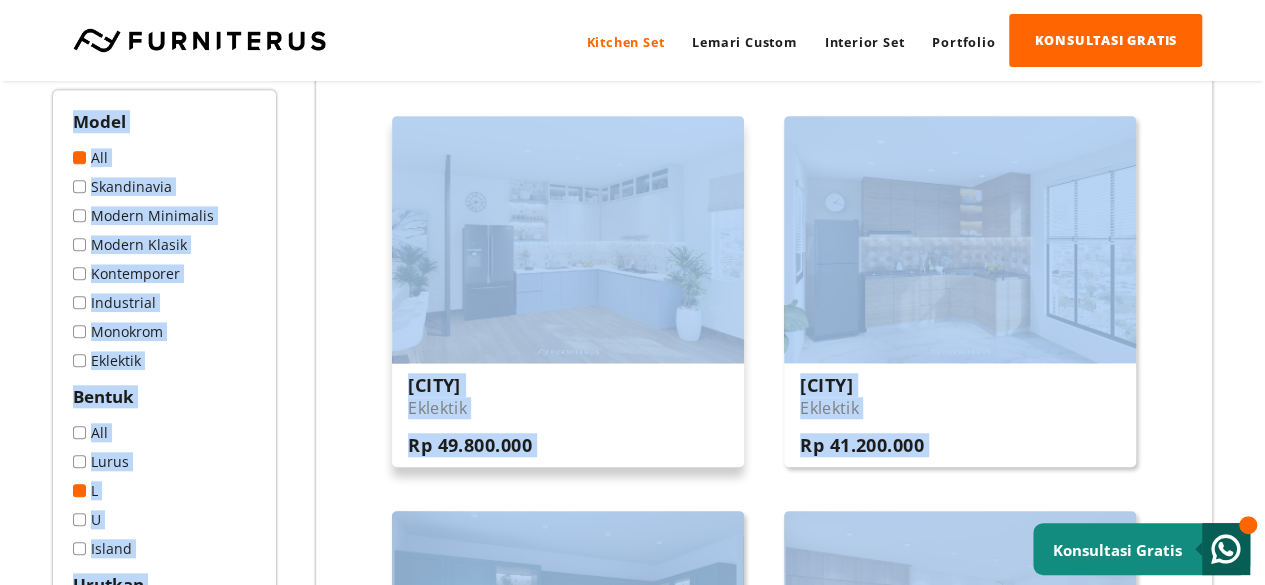 click at bounding box center [568, 239] 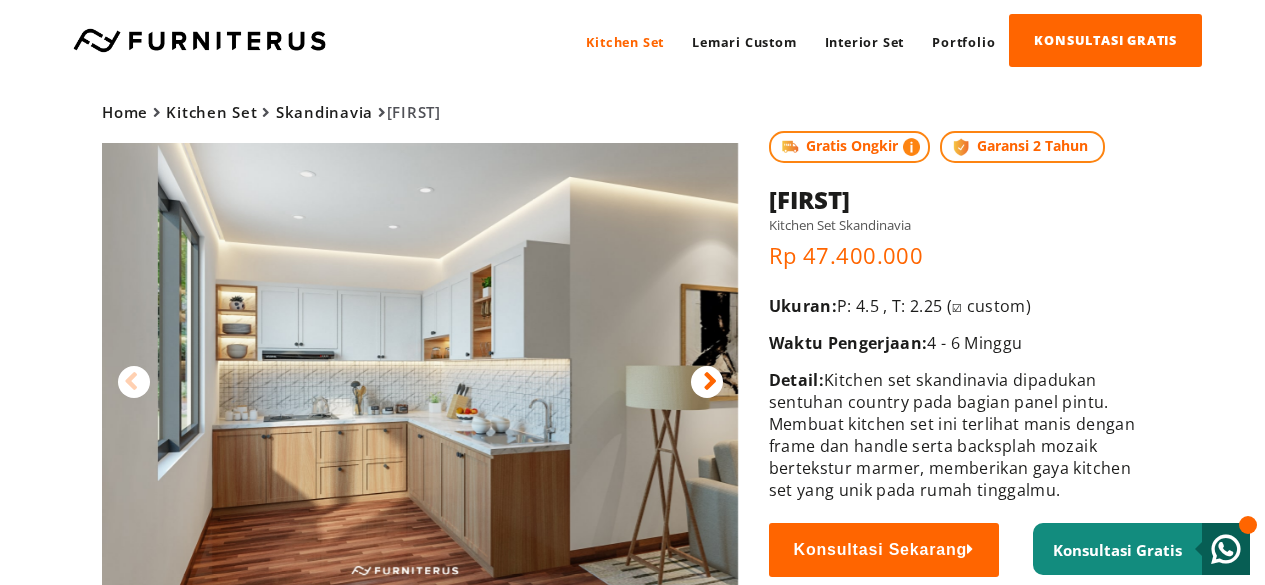 scroll, scrollTop: 0, scrollLeft: 0, axis: both 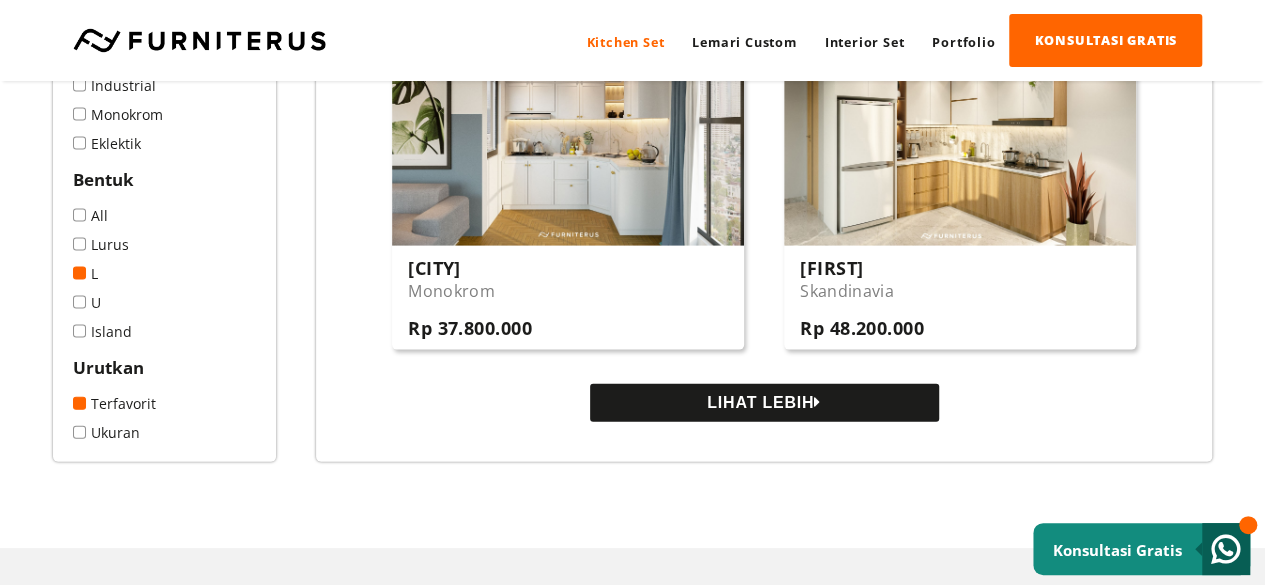 click on "LIHAT LEBIH" at bounding box center [764, 403] 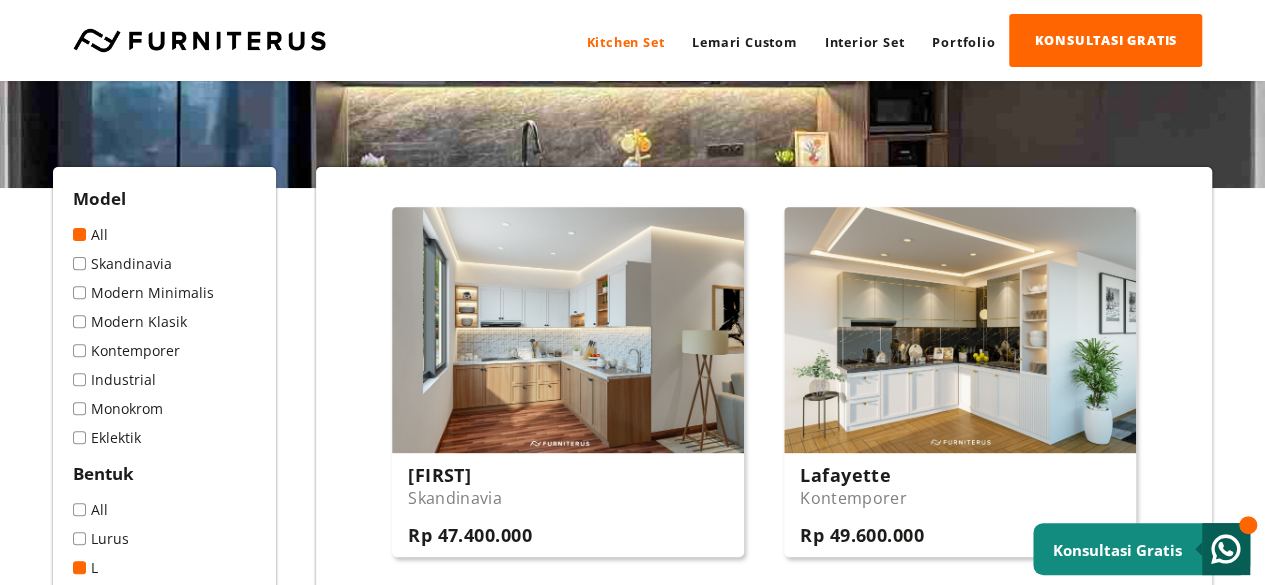 scroll, scrollTop: 200, scrollLeft: 0, axis: vertical 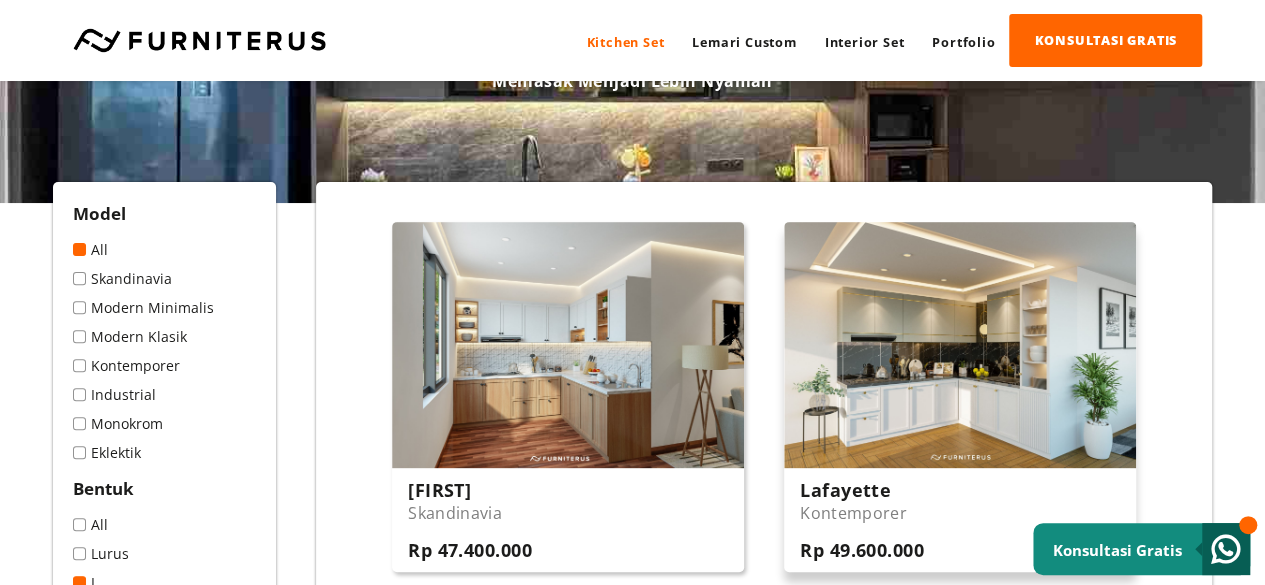 click at bounding box center [960, 345] 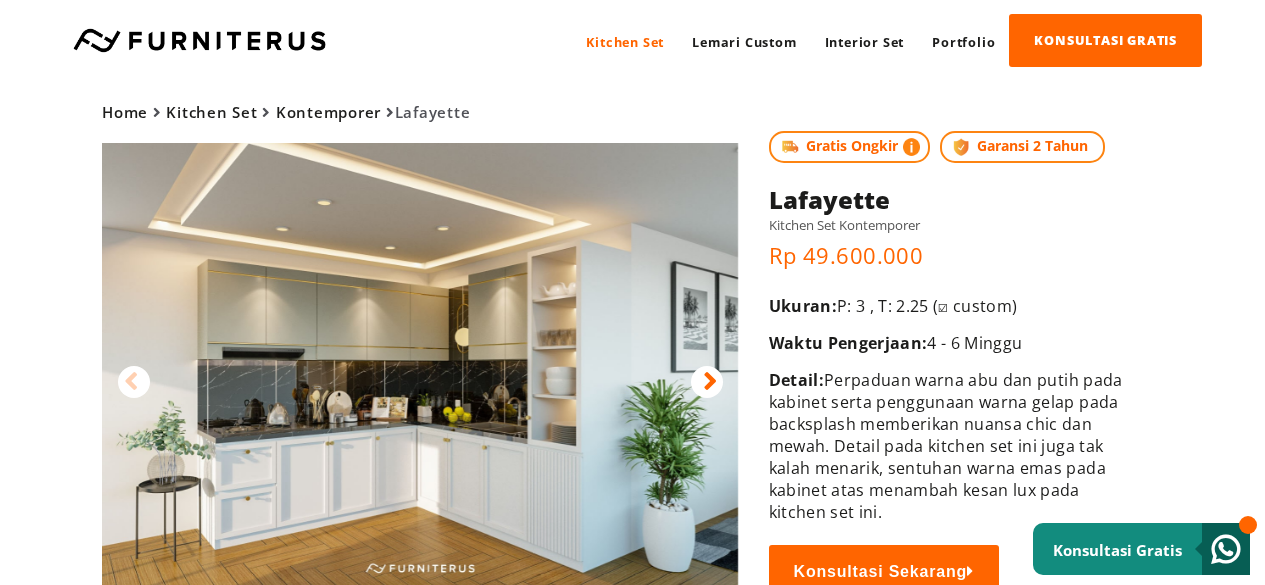 scroll, scrollTop: 0, scrollLeft: 0, axis: both 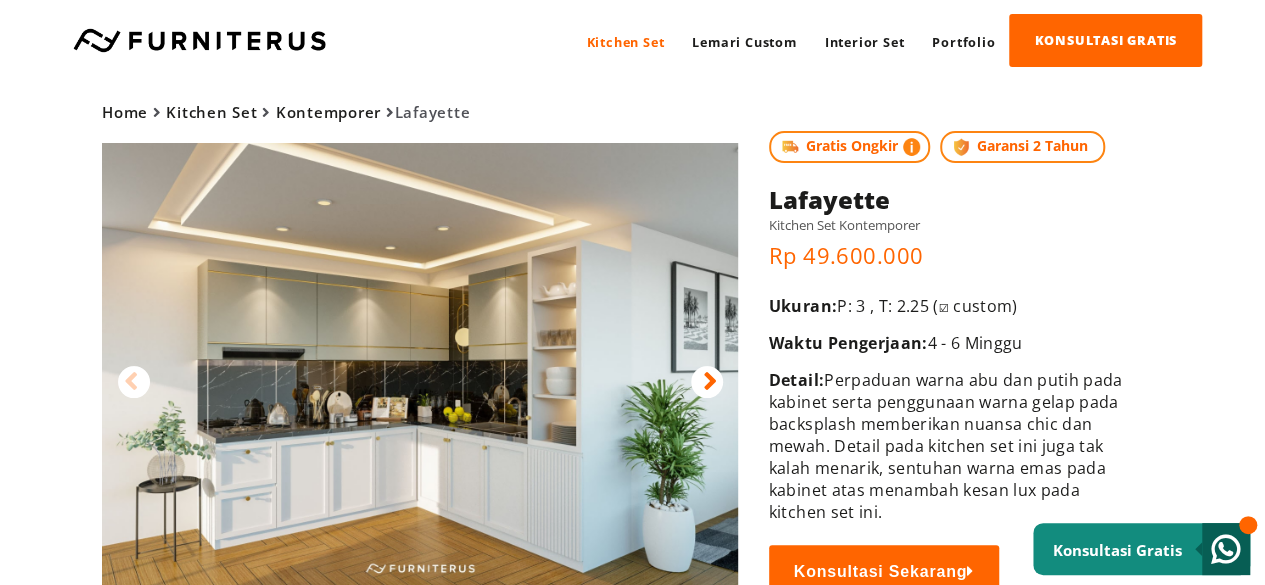 click at bounding box center [707, 382] 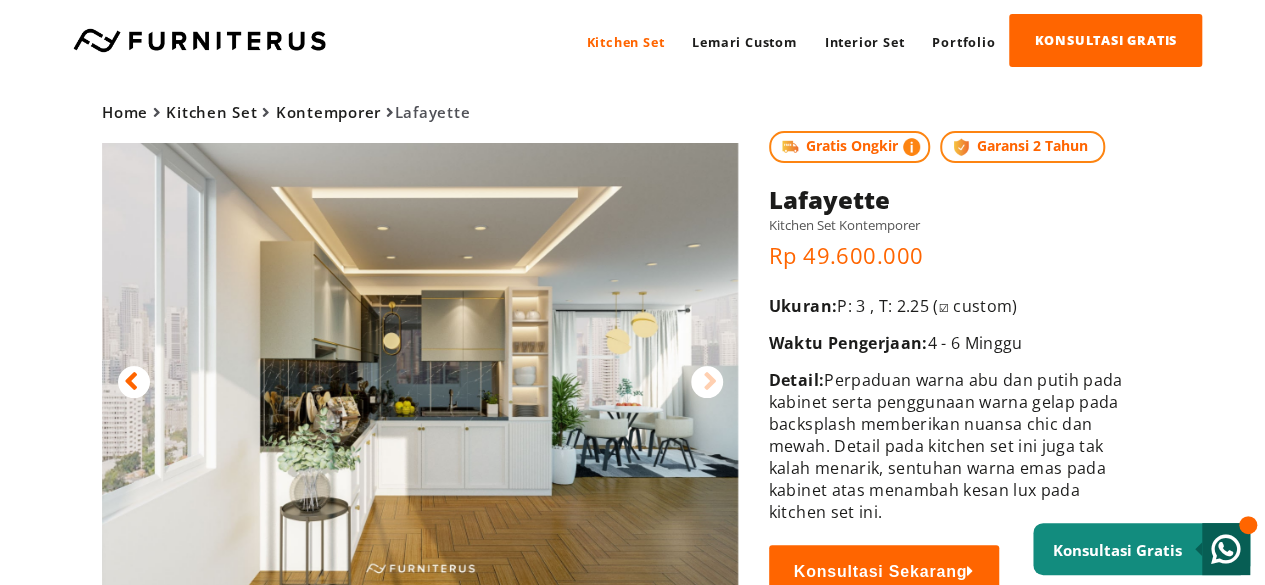click at bounding box center (707, 382) 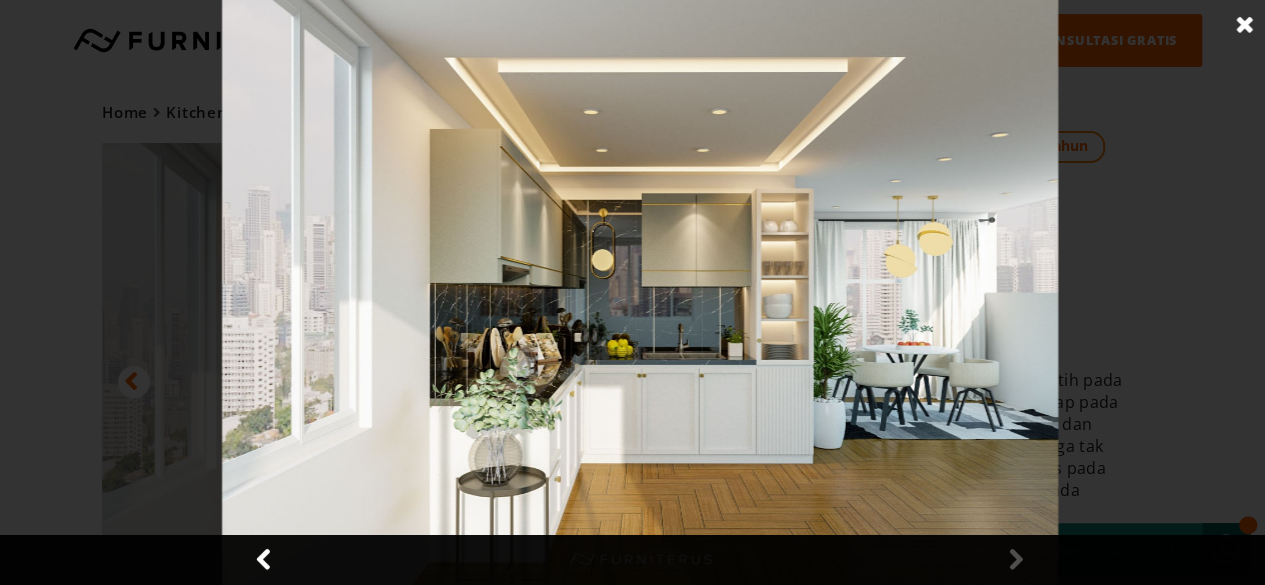 click at bounding box center [1245, 25] 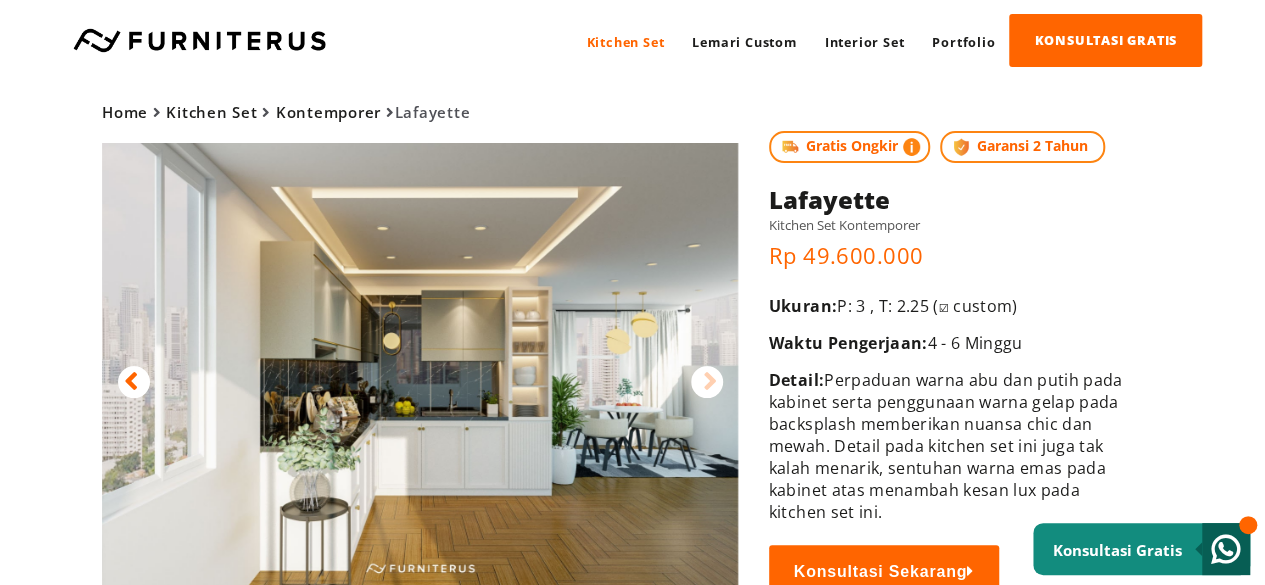 click at bounding box center [134, 382] 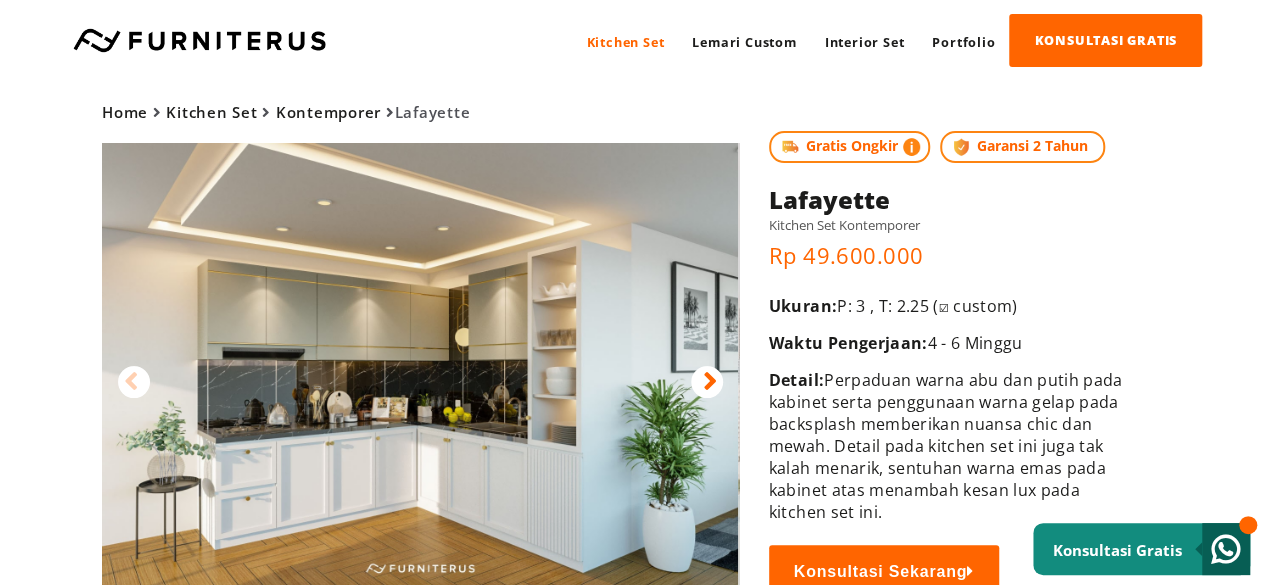 click on "Kitchen Set" at bounding box center [211, 112] 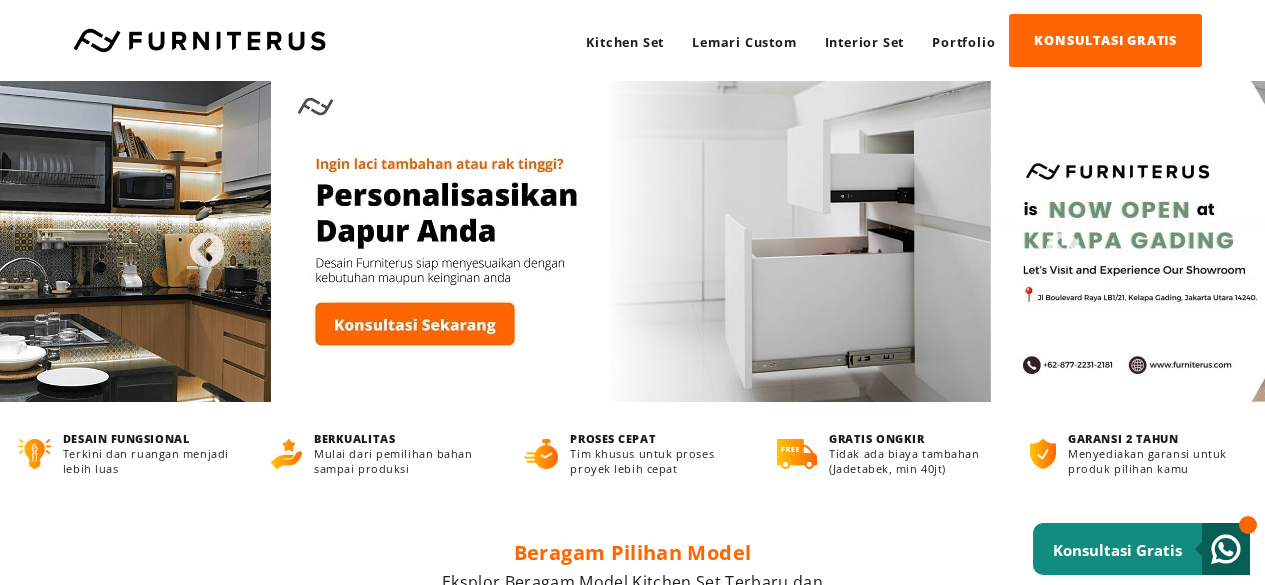 scroll, scrollTop: 0, scrollLeft: 0, axis: both 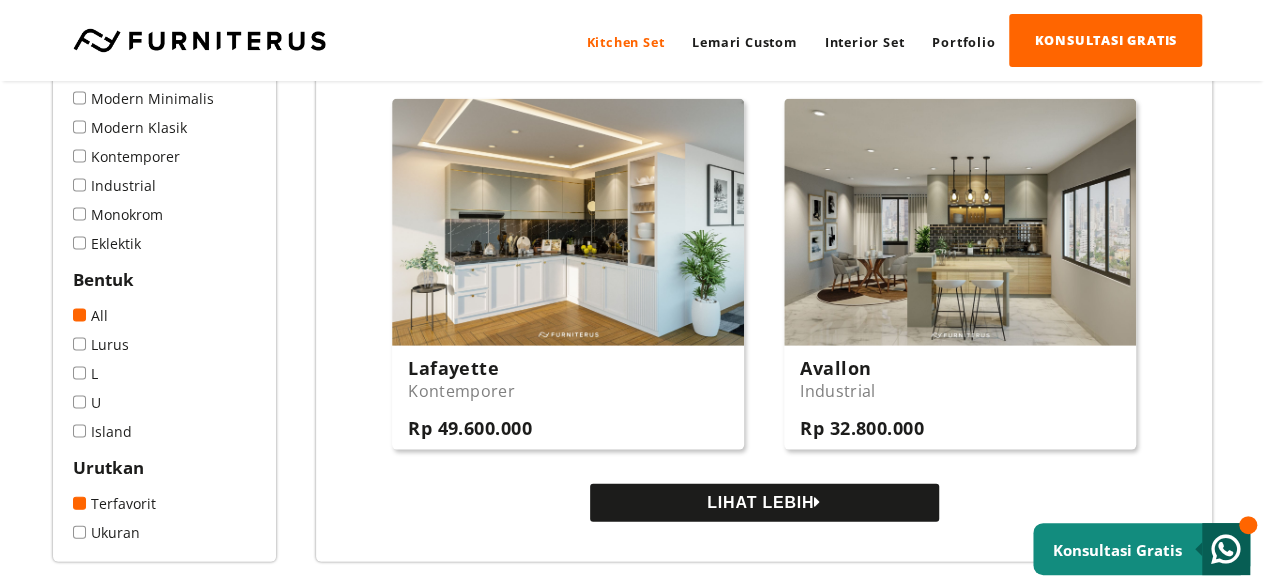 click on "LIHAT LEBIH" at bounding box center (764, 503) 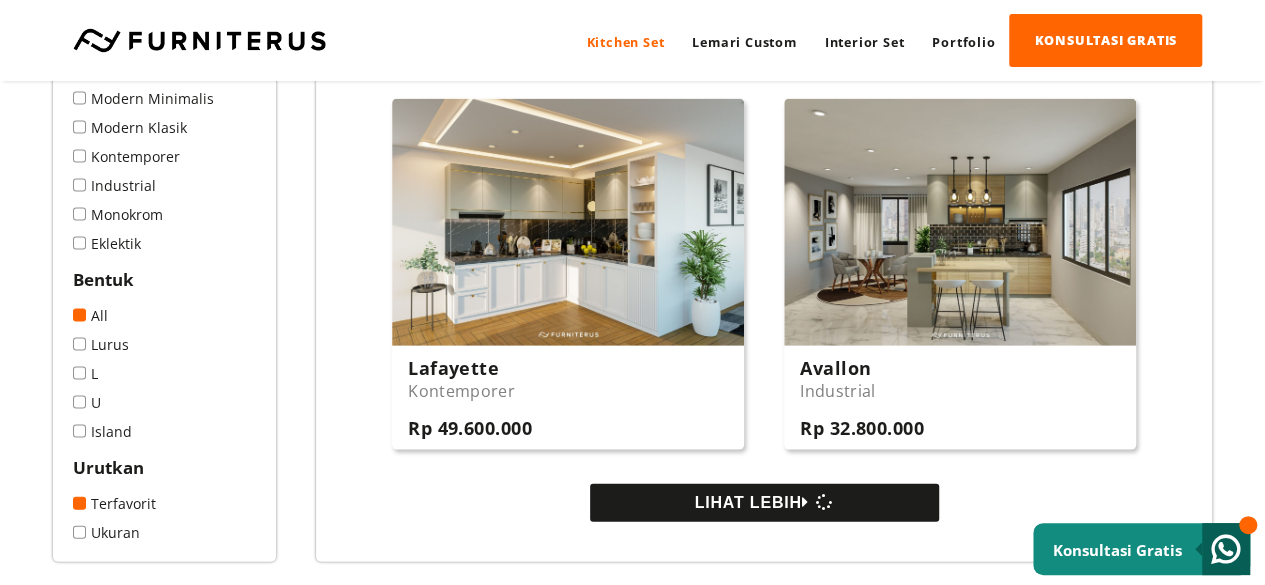 click at bounding box center (79, 373) 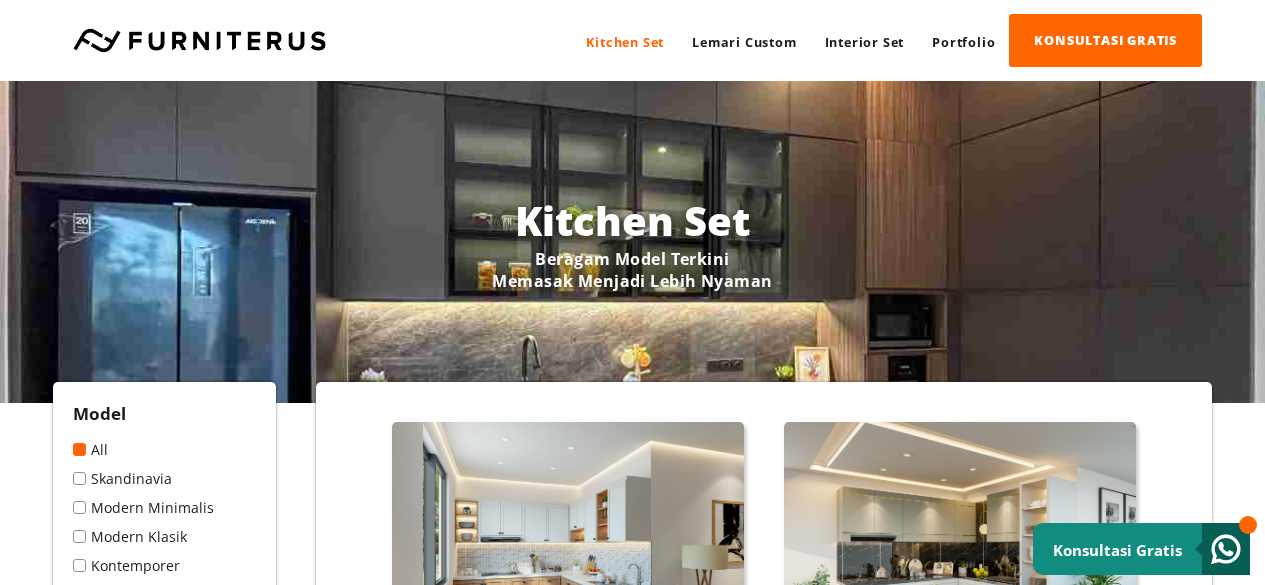 scroll, scrollTop: 0, scrollLeft: 0, axis: both 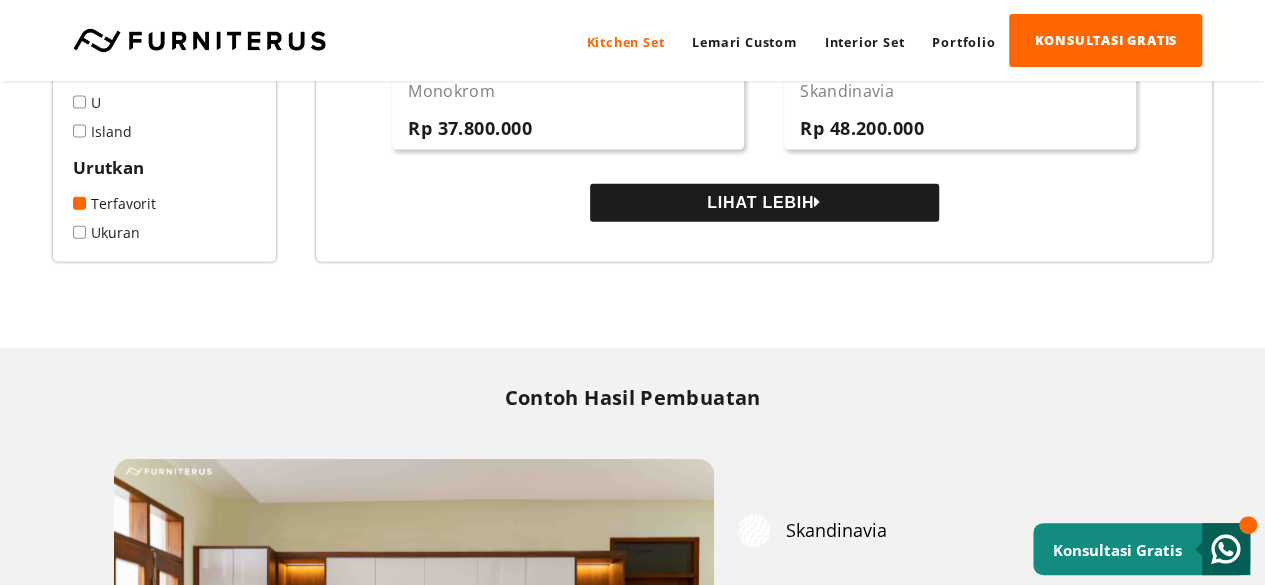 click on "LIHAT LEBIH" at bounding box center (764, 203) 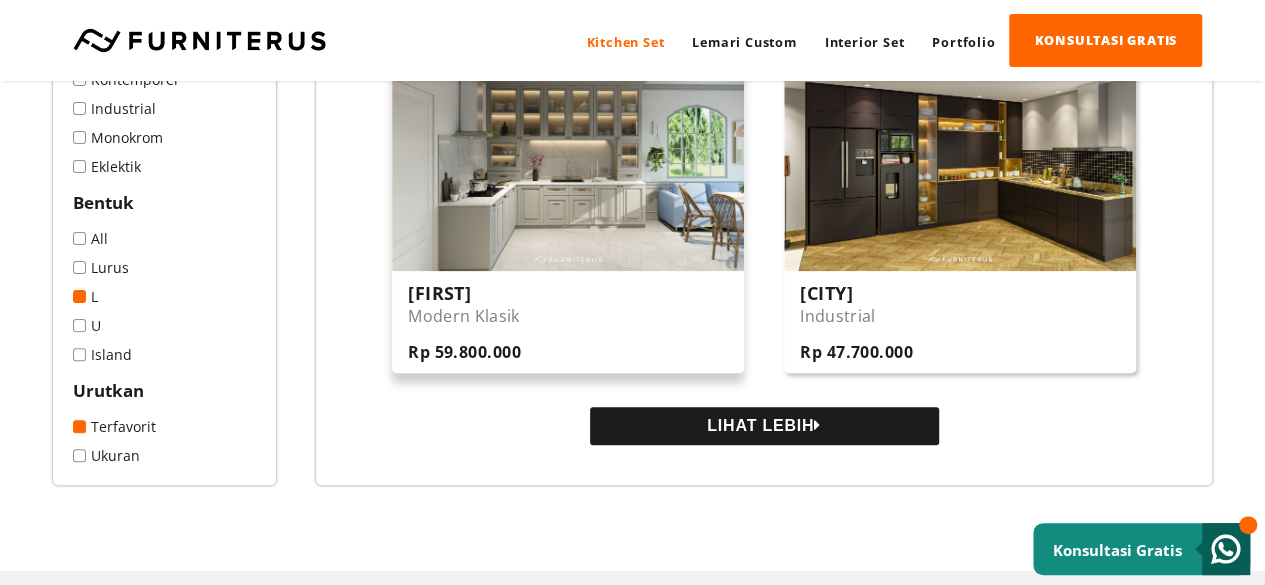 scroll, scrollTop: 4100, scrollLeft: 0, axis: vertical 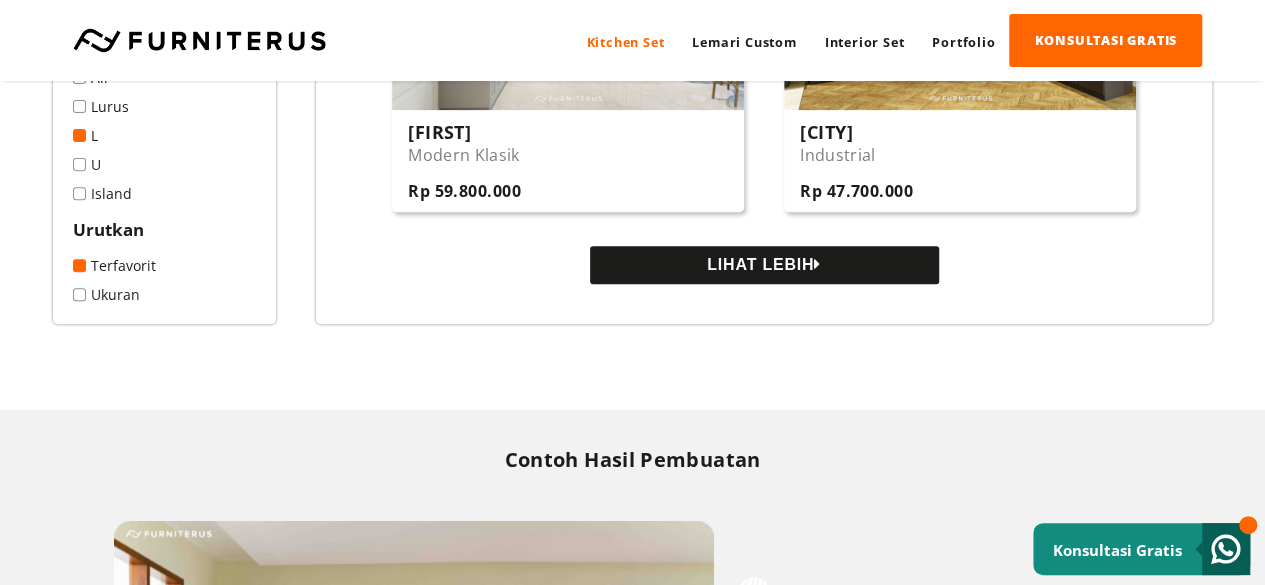 click on "LIHAT LEBIH" at bounding box center [764, 265] 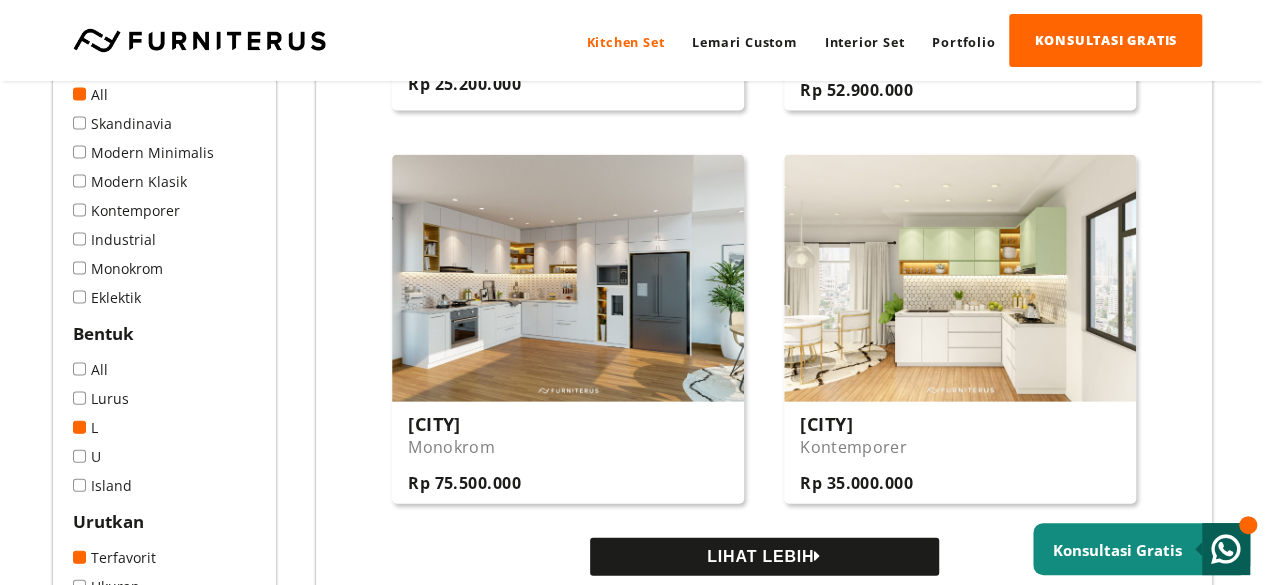 scroll, scrollTop: 5800, scrollLeft: 0, axis: vertical 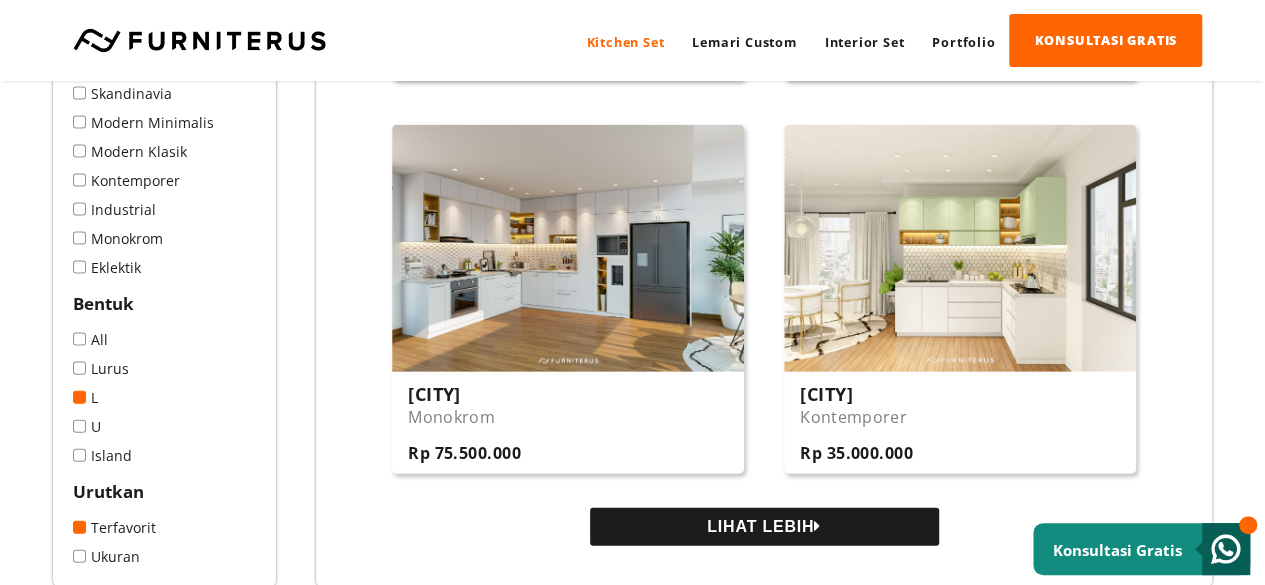 click on "LIHAT LEBIH" at bounding box center (764, 527) 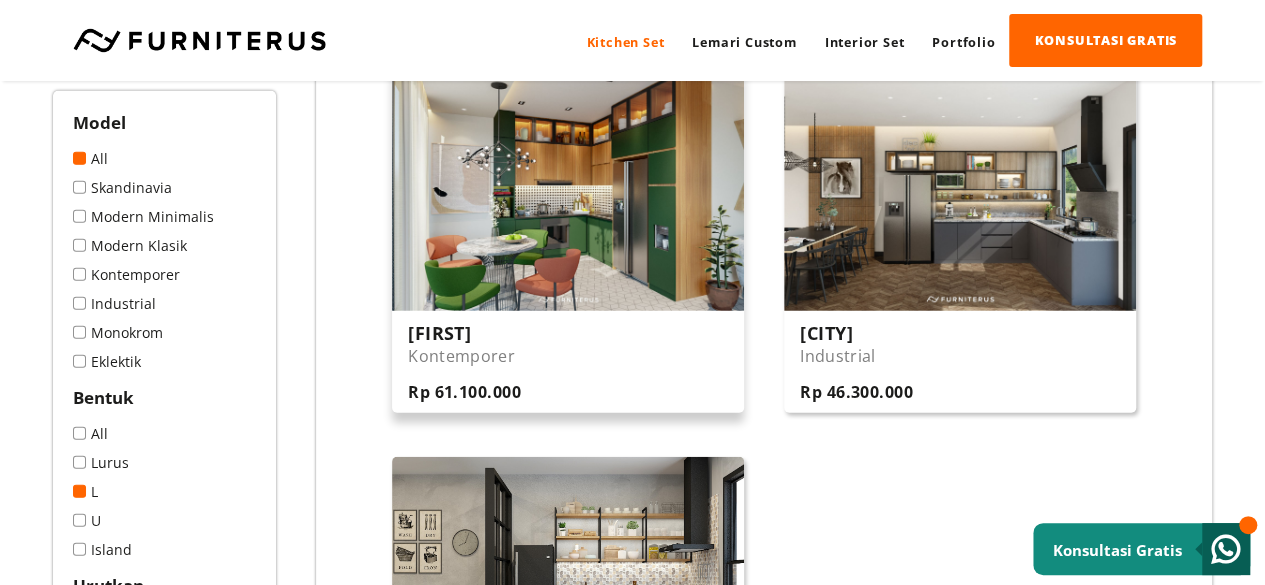 scroll, scrollTop: 6200, scrollLeft: 0, axis: vertical 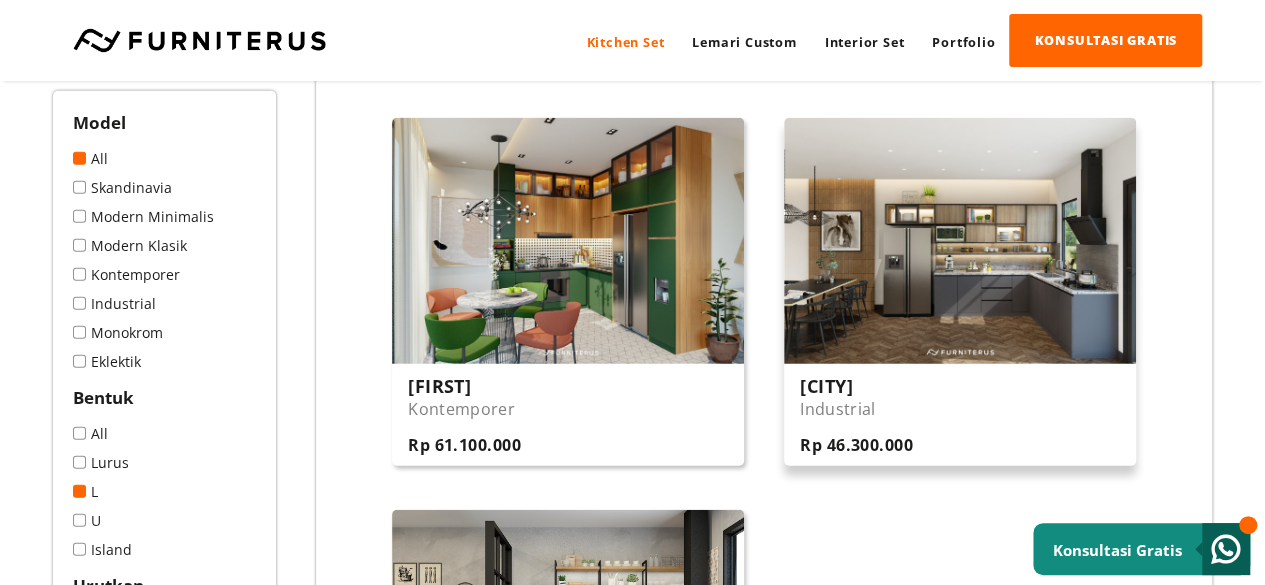 click at bounding box center [960, 241] 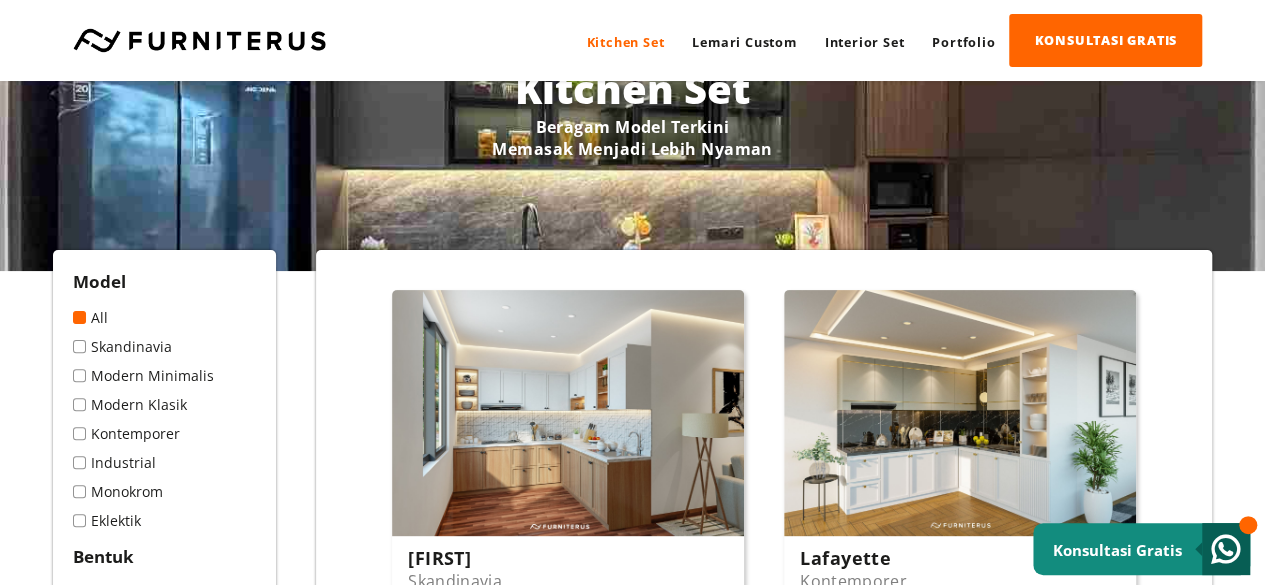 scroll, scrollTop: 0, scrollLeft: 0, axis: both 